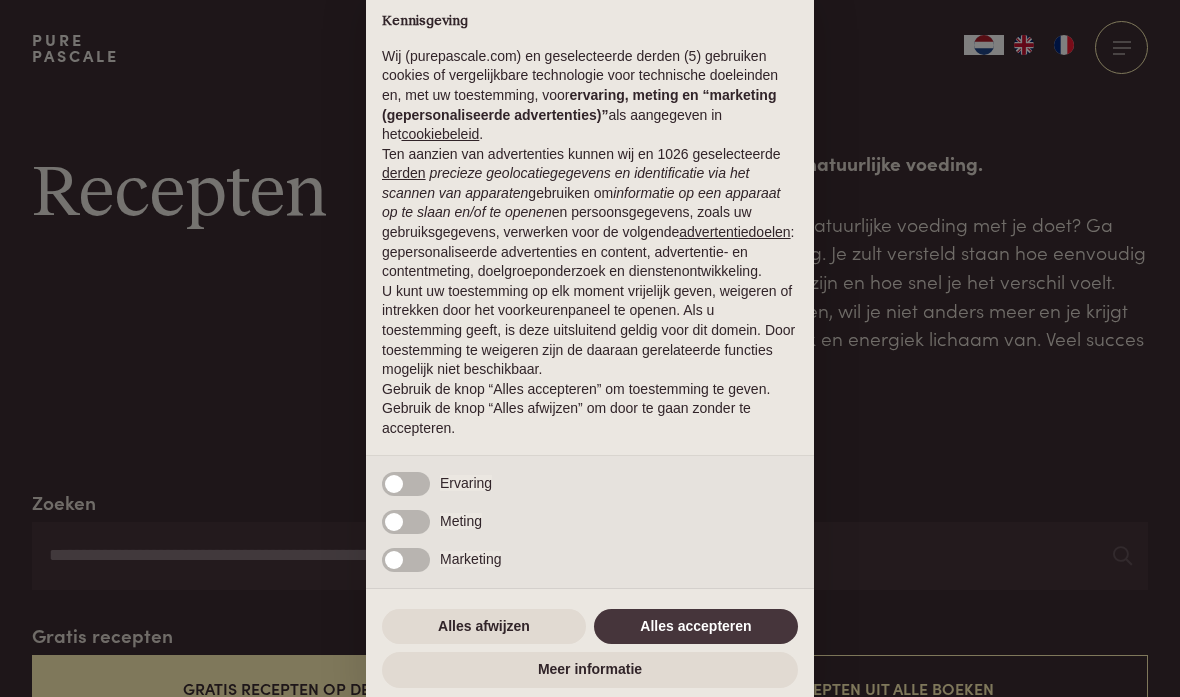 scroll, scrollTop: 0, scrollLeft: 0, axis: both 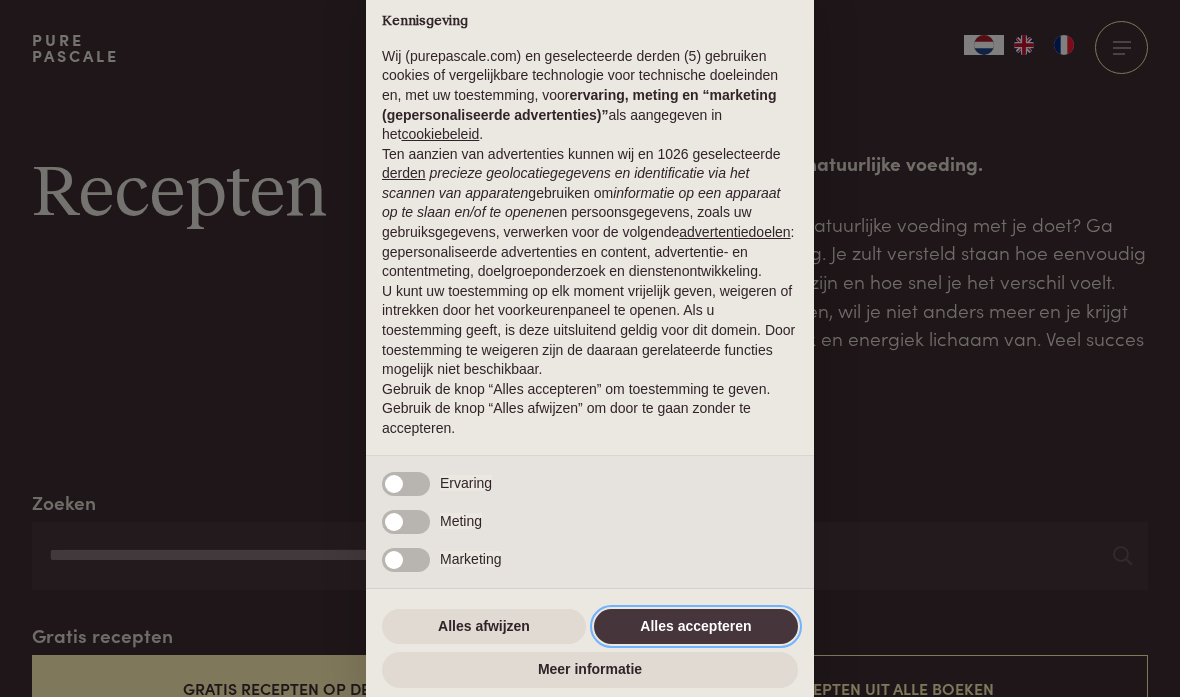 click on "Alles accepteren" at bounding box center (696, 627) 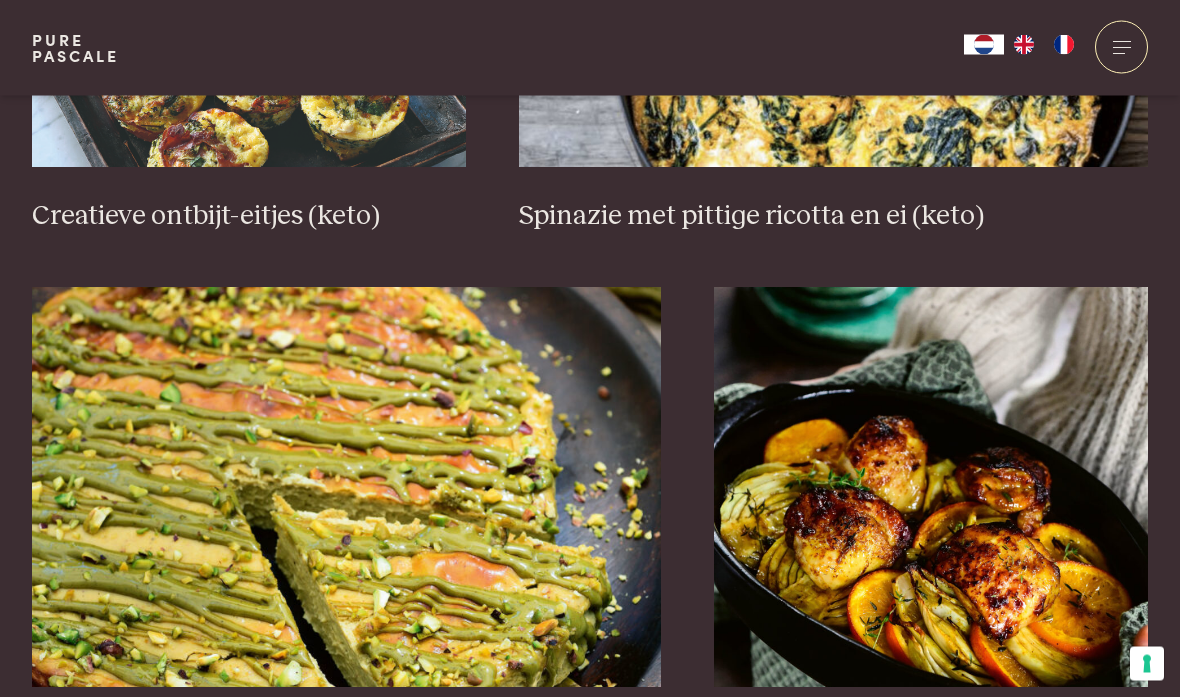 scroll, scrollTop: 1602, scrollLeft: 0, axis: vertical 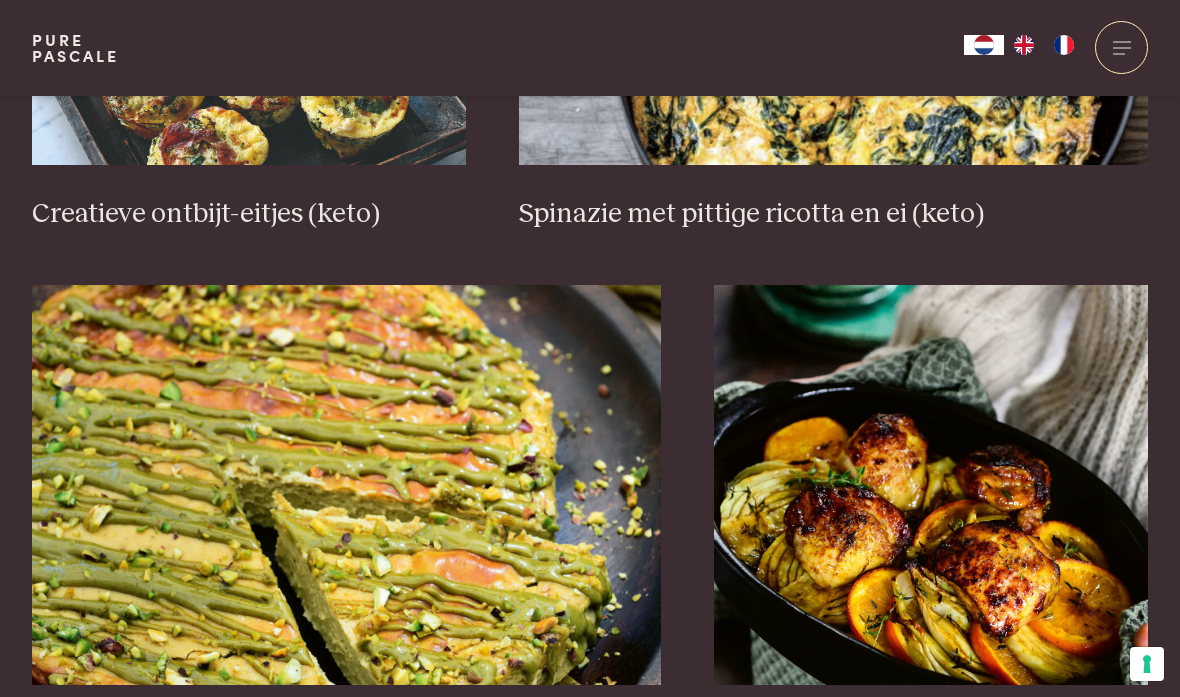 click at bounding box center [346, 485] 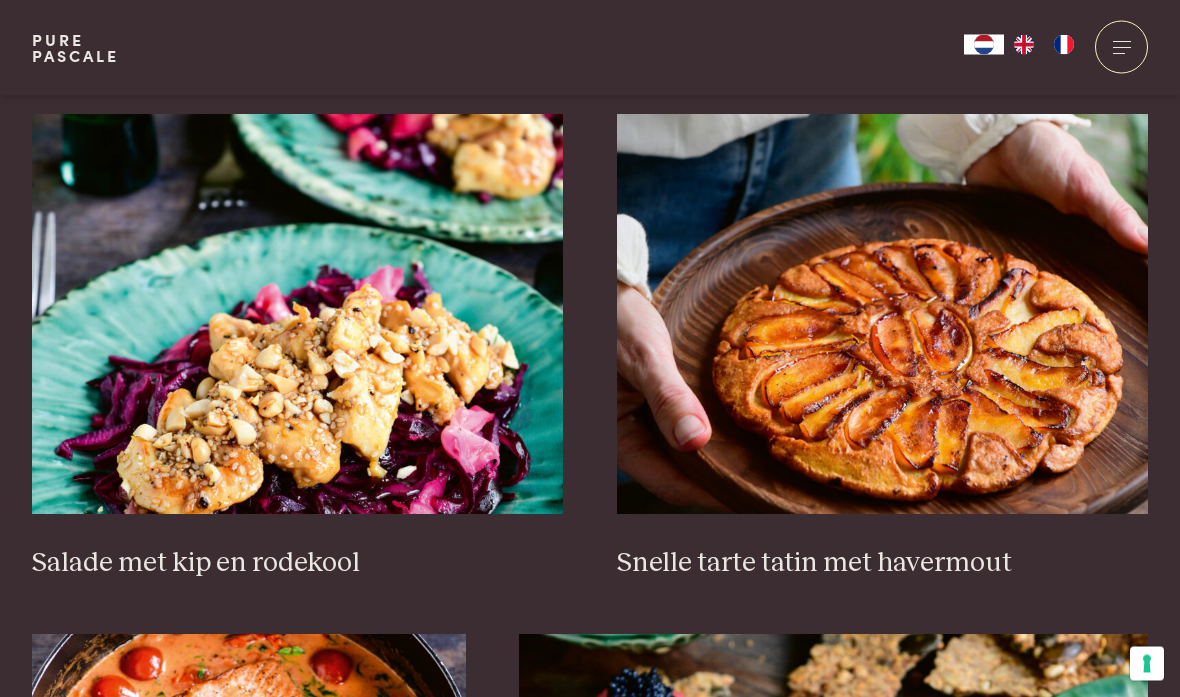 scroll, scrollTop: 2327, scrollLeft: 0, axis: vertical 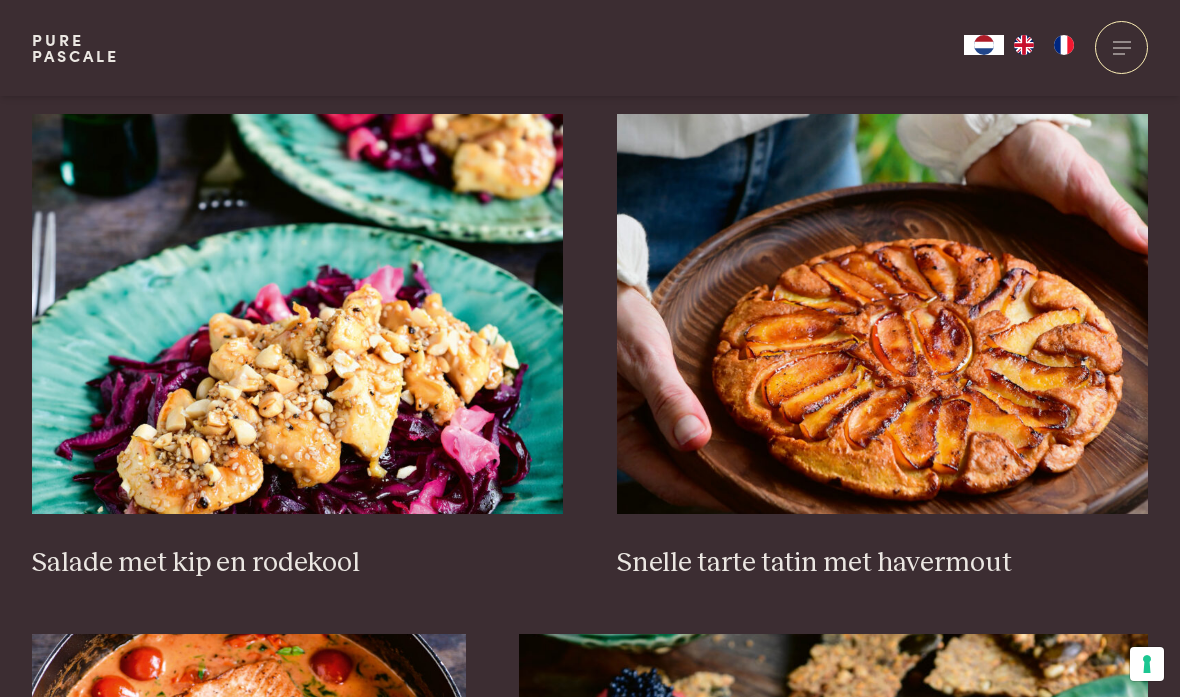 click at bounding box center (883, 314) 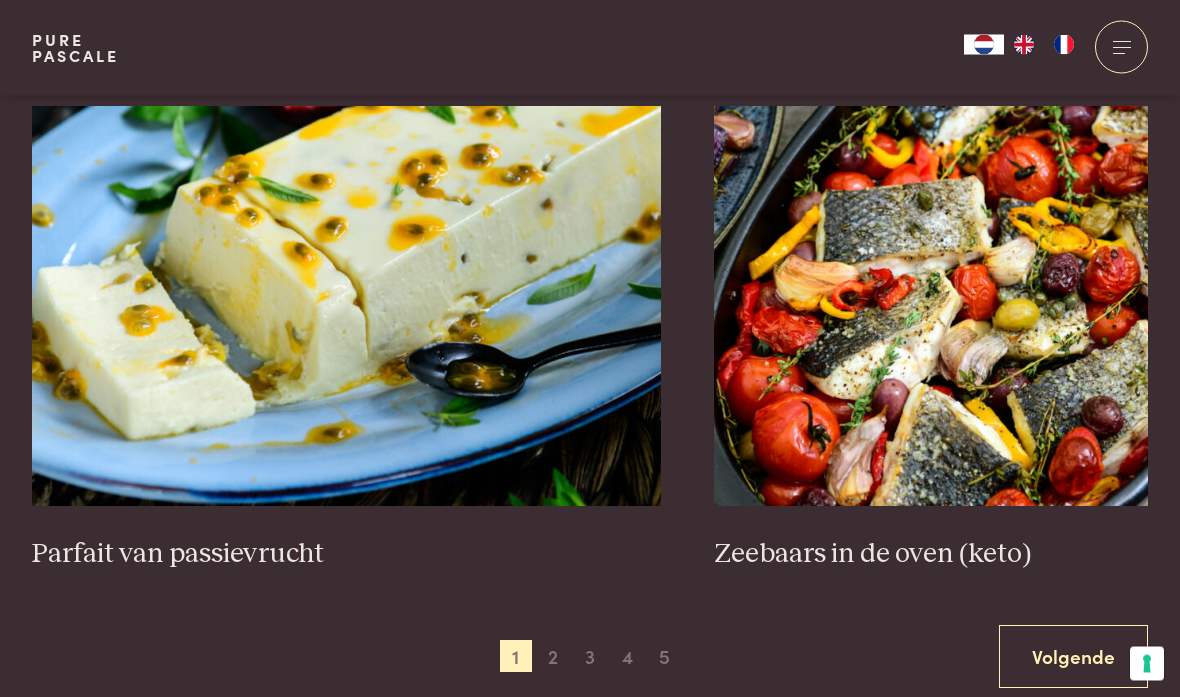 scroll, scrollTop: 3410, scrollLeft: 0, axis: vertical 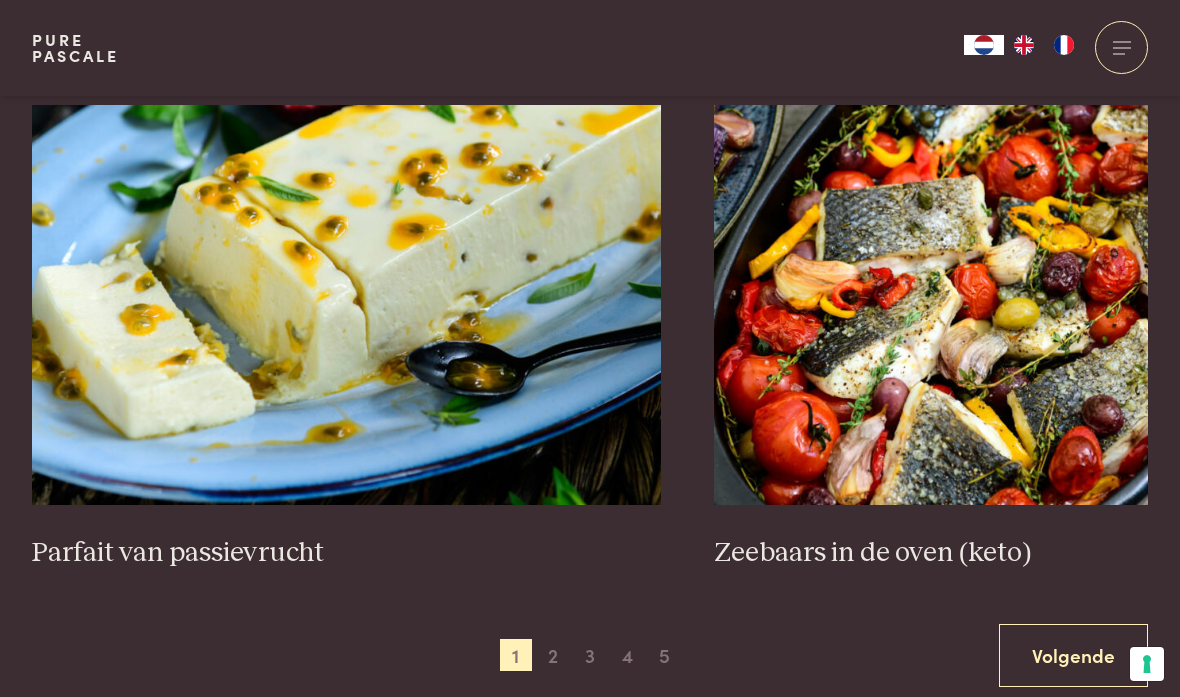 click at bounding box center (346, 305) 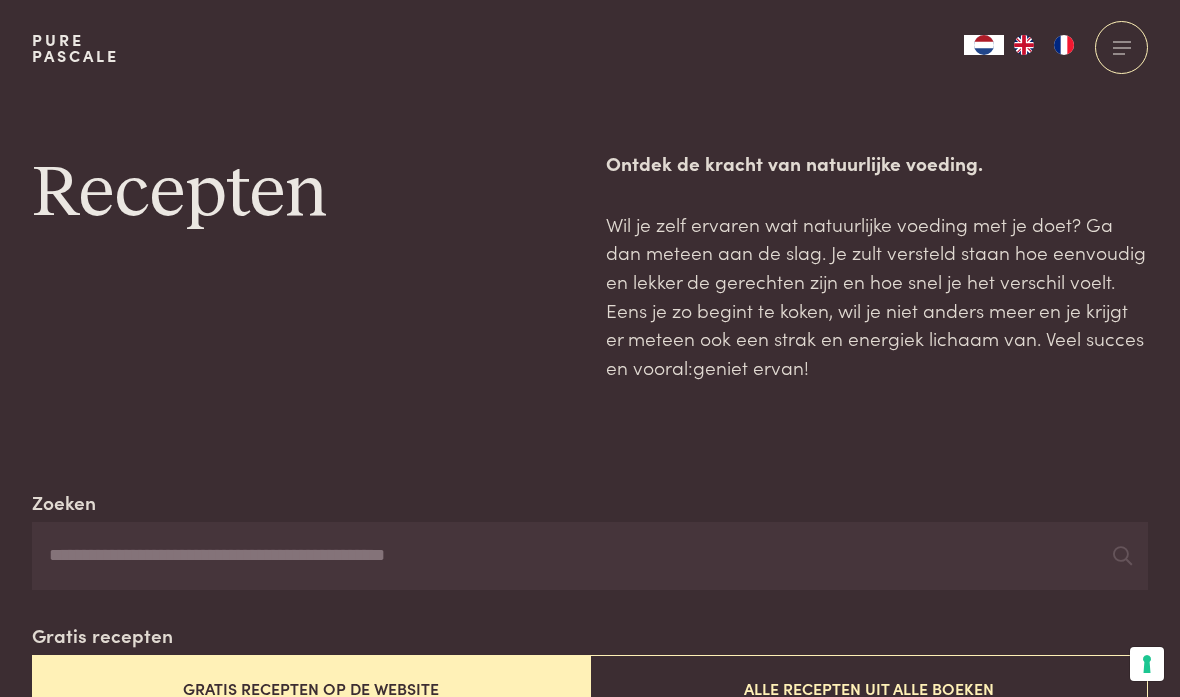 scroll, scrollTop: 3487, scrollLeft: 0, axis: vertical 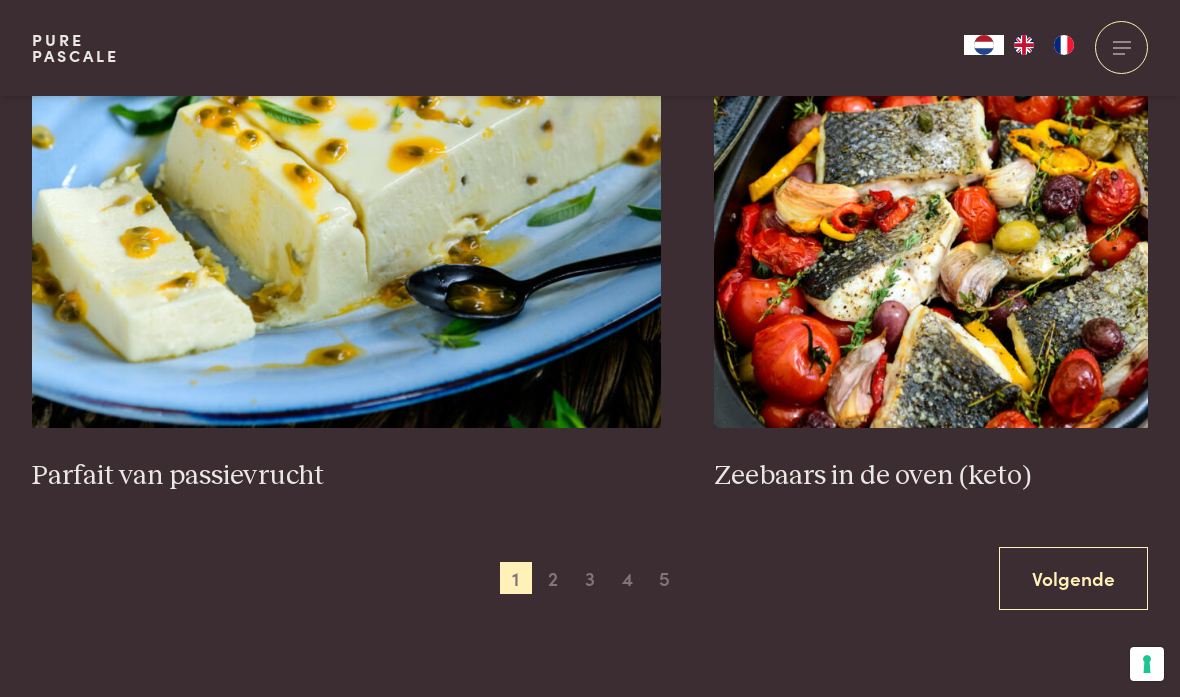click on "Volgende" at bounding box center [1073, 578] 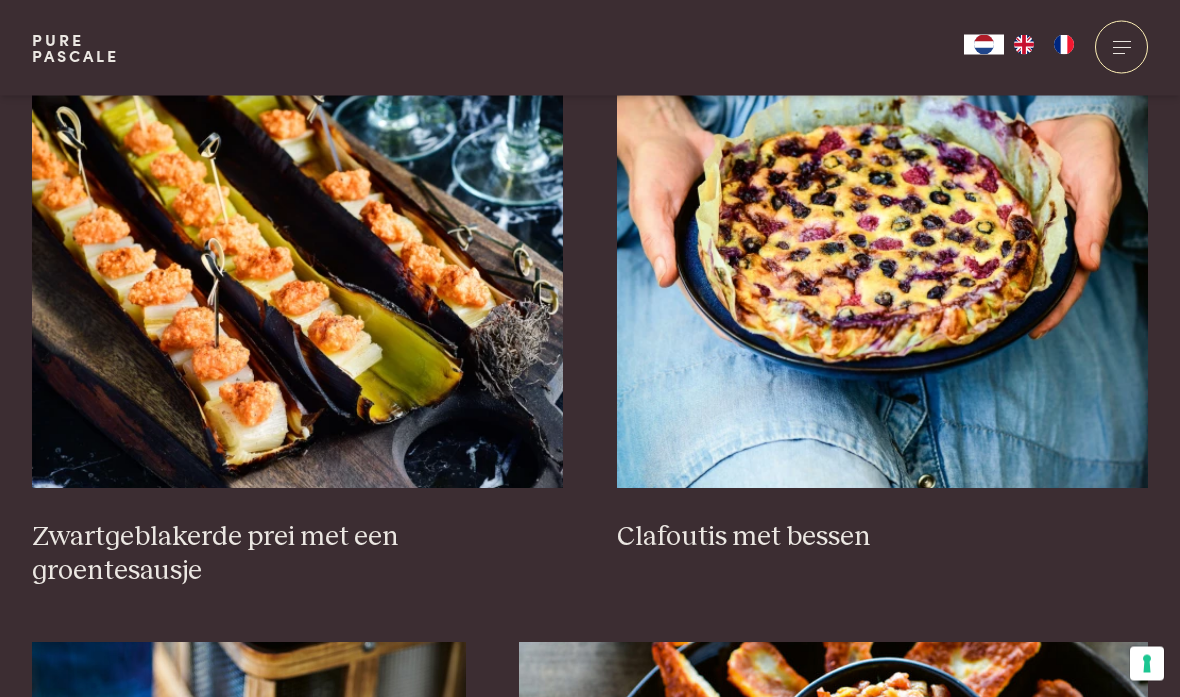 scroll, scrollTop: 760, scrollLeft: 0, axis: vertical 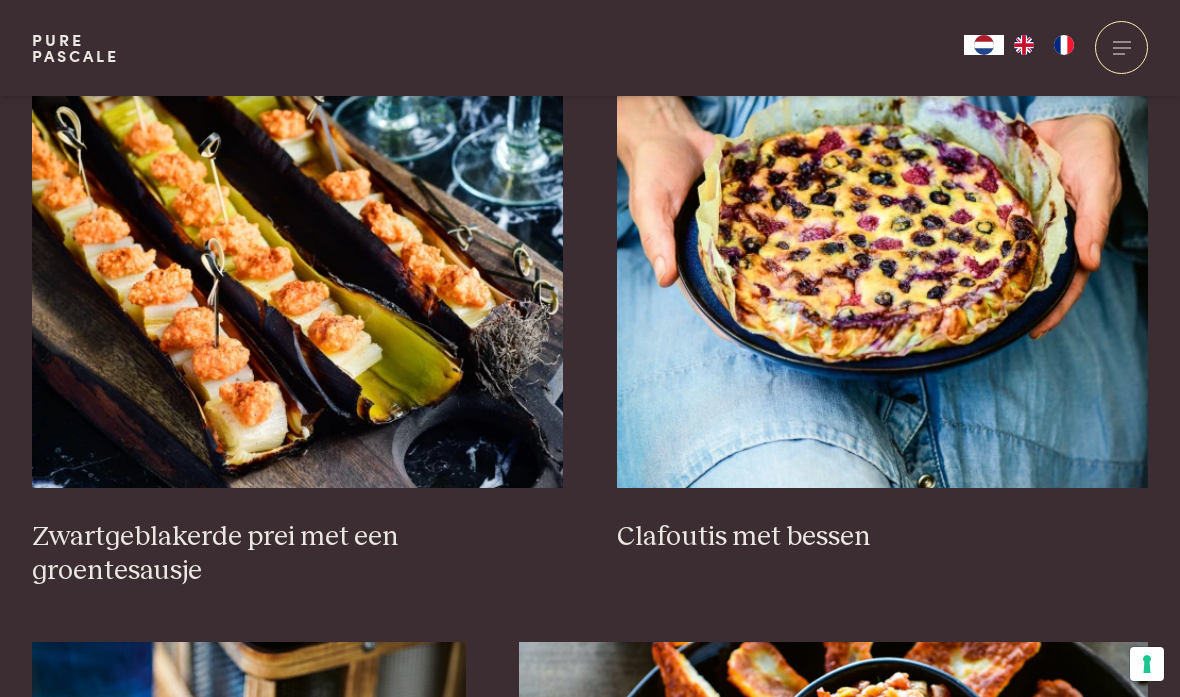 click at bounding box center (883, 288) 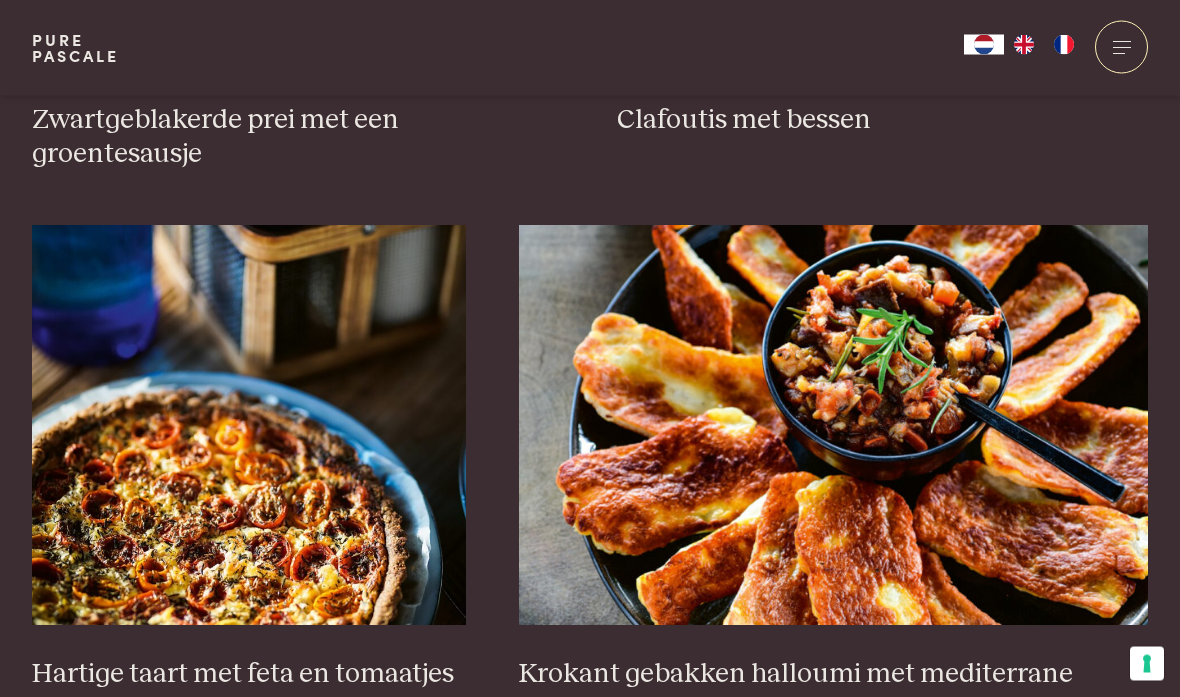 scroll, scrollTop: 1177, scrollLeft: 0, axis: vertical 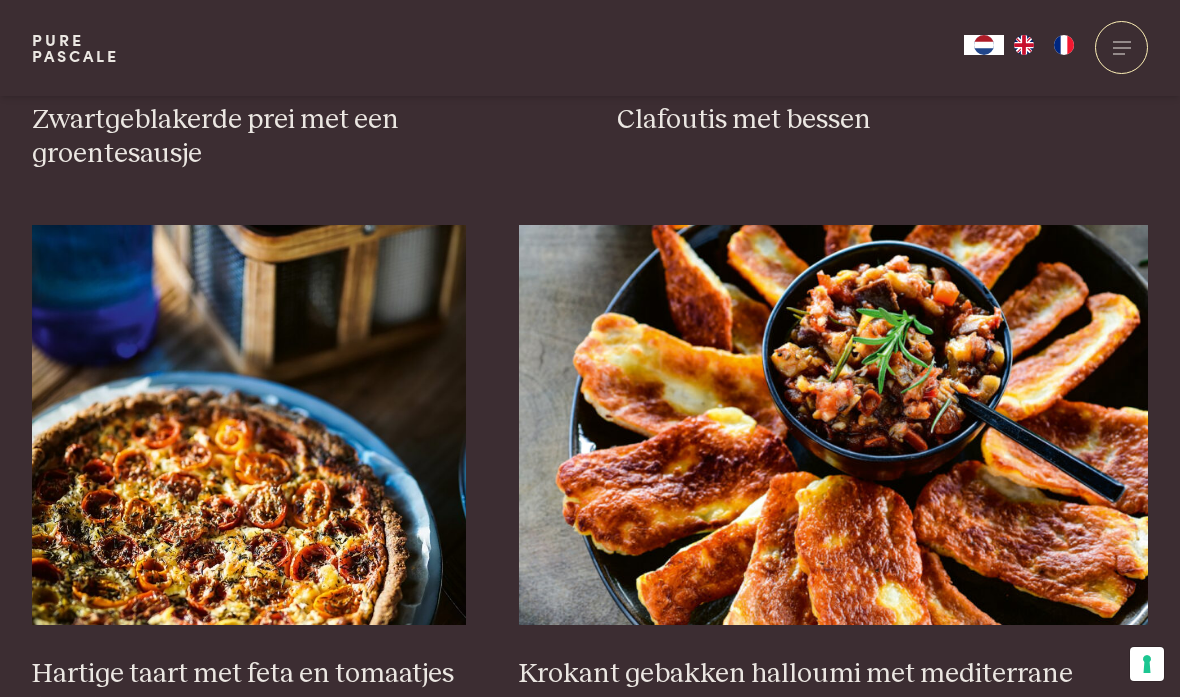 click at bounding box center (833, 425) 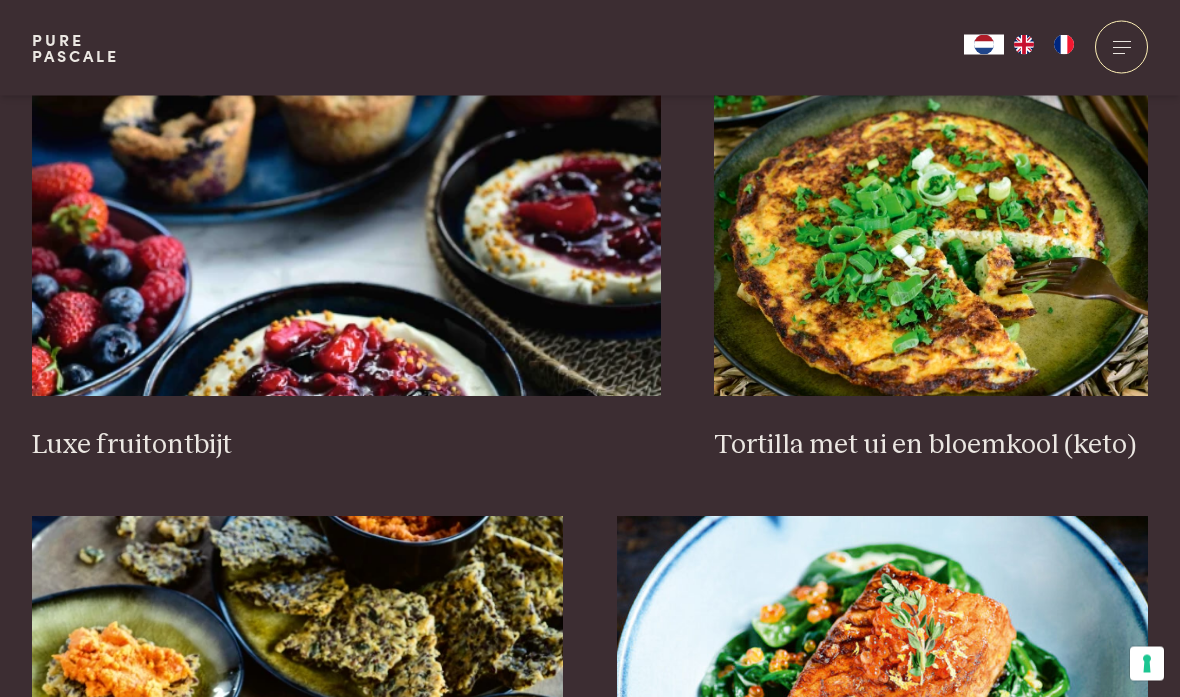 scroll, scrollTop: 1960, scrollLeft: 0, axis: vertical 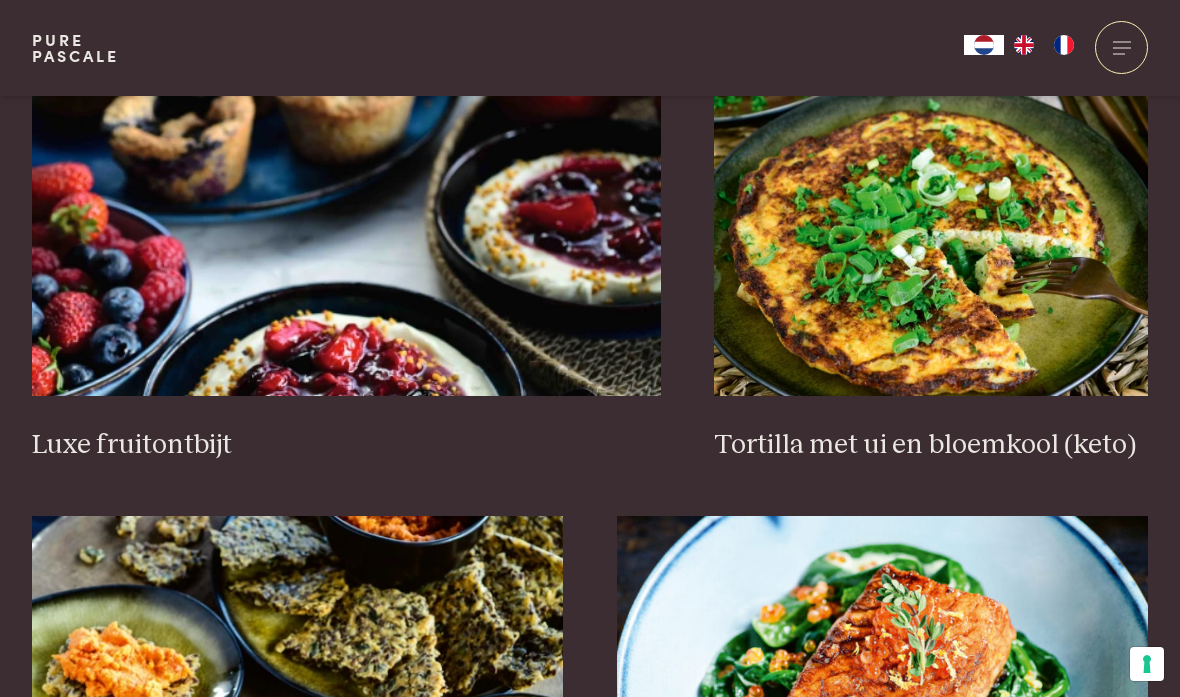 click at bounding box center [346, 196] 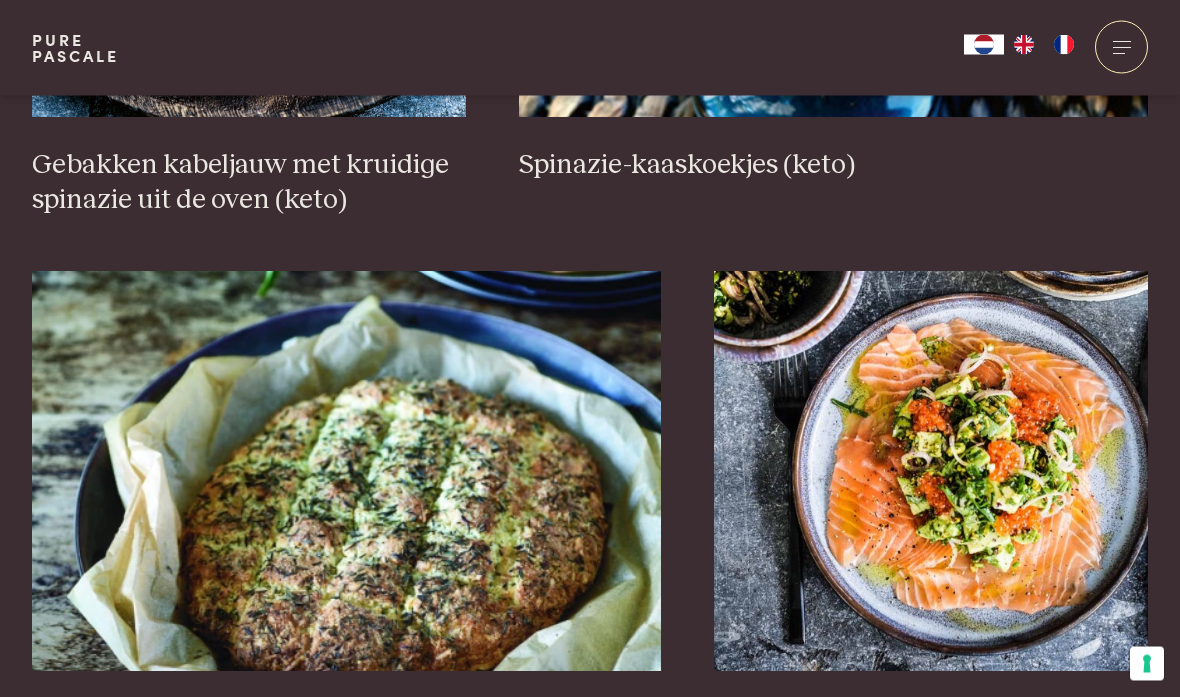 scroll, scrollTop: 3385, scrollLeft: 0, axis: vertical 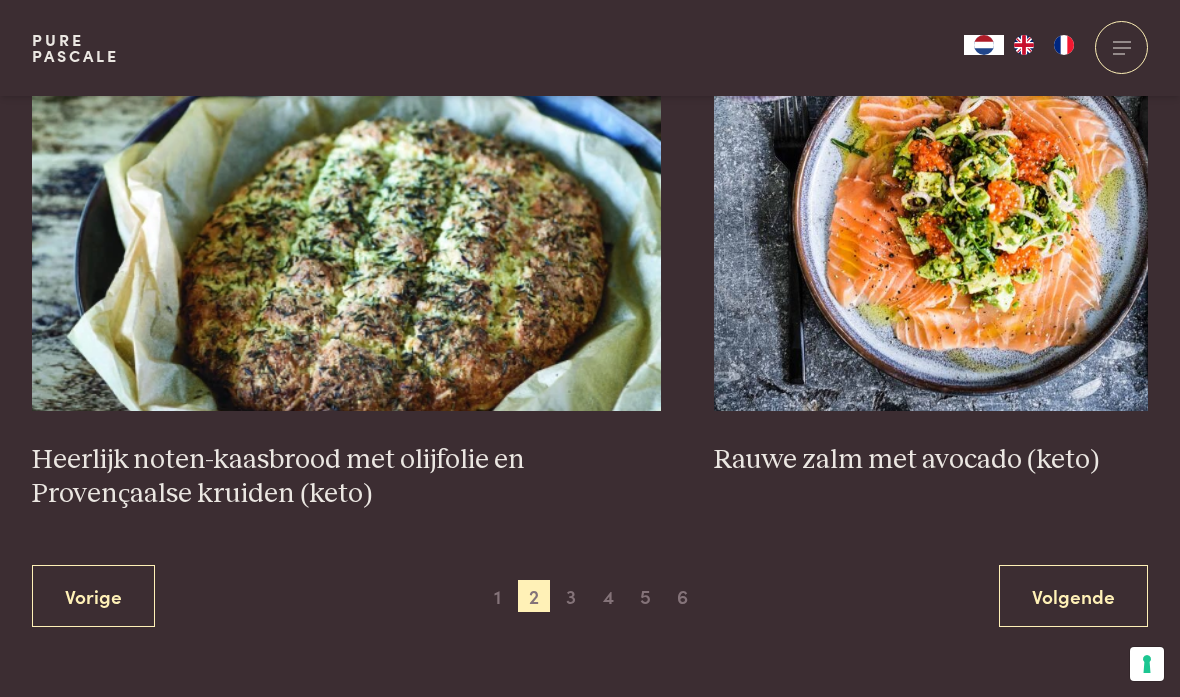 click on "Volgende" at bounding box center [1073, 596] 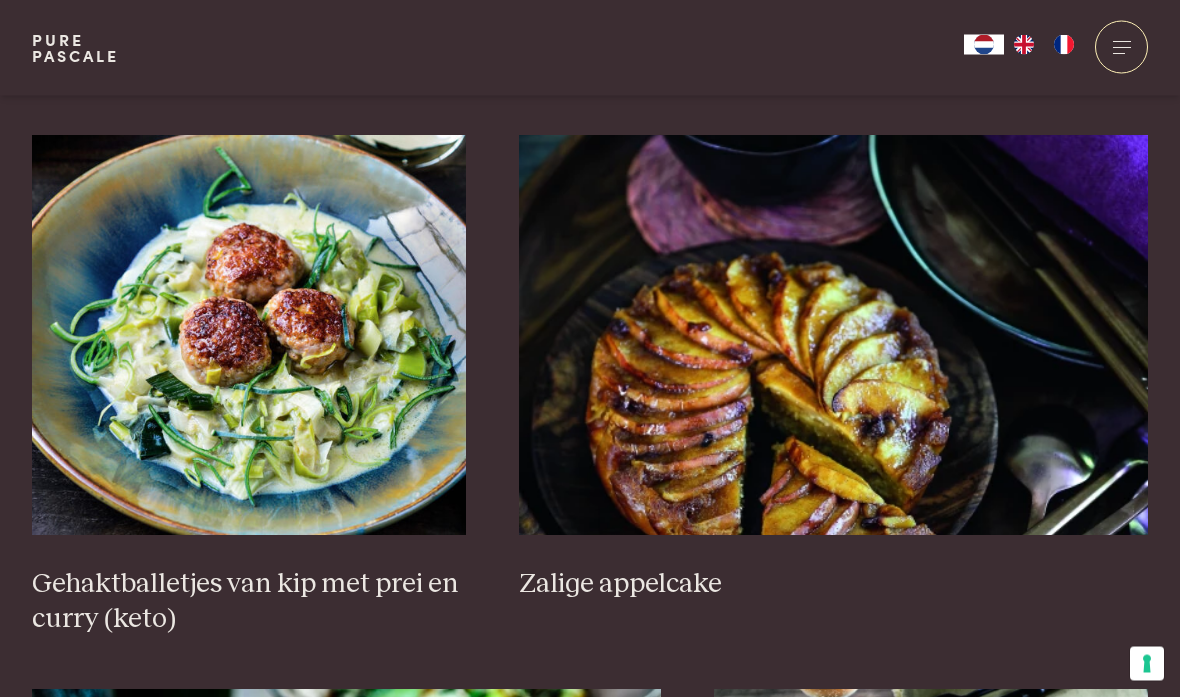 scroll, scrollTop: 2929, scrollLeft: 0, axis: vertical 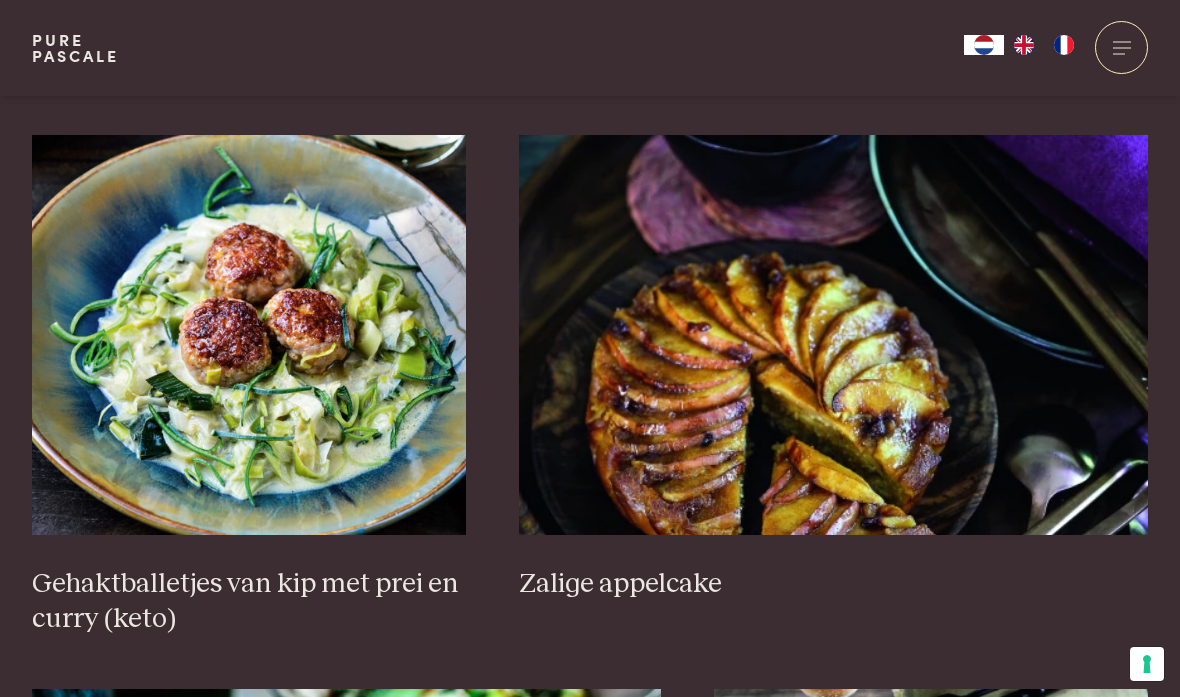 click at bounding box center [249, 335] 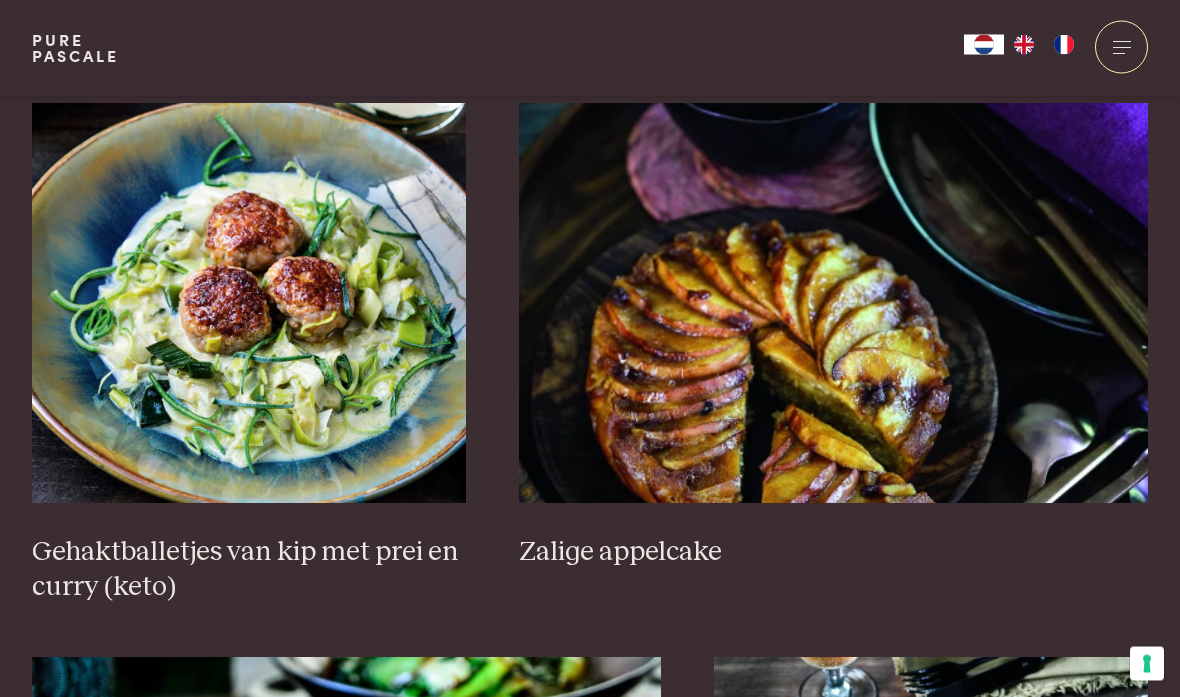 scroll, scrollTop: 2961, scrollLeft: 0, axis: vertical 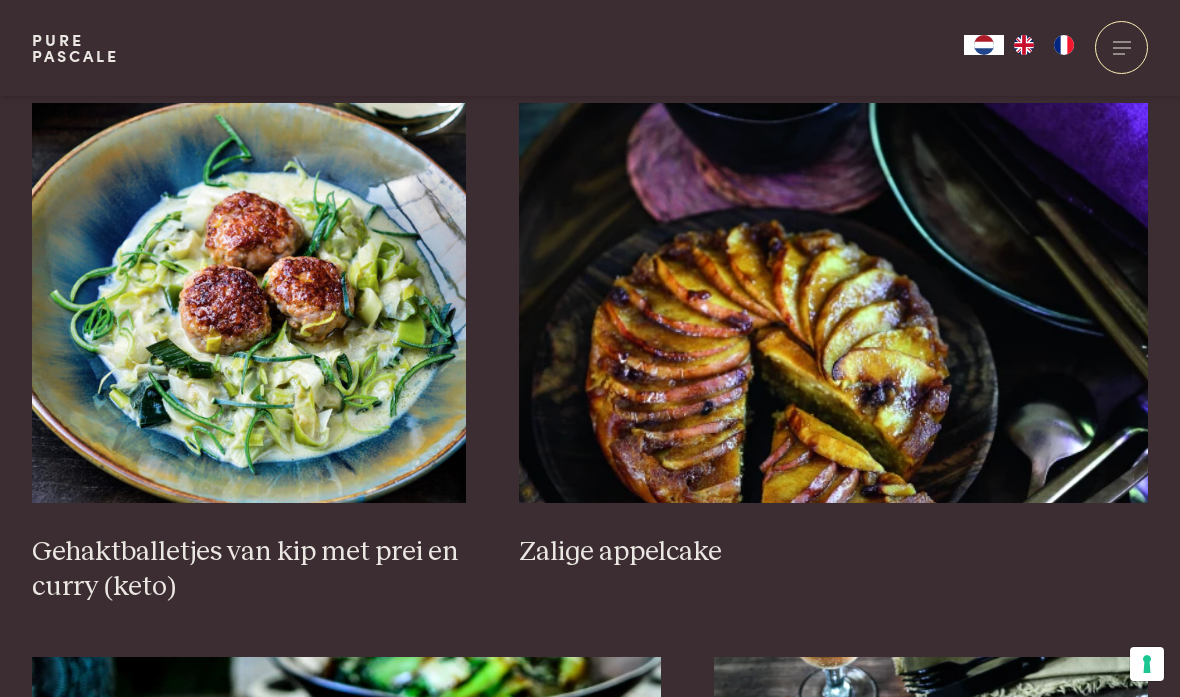 click at bounding box center [833, 303] 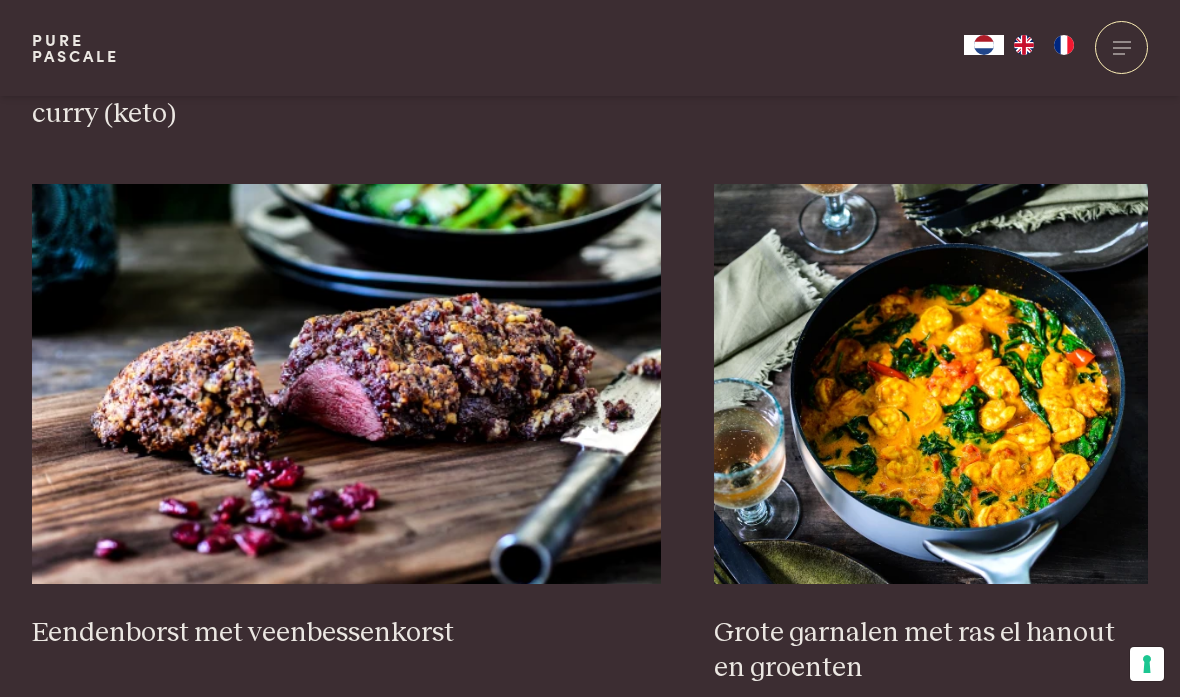 scroll, scrollTop: 3467, scrollLeft: 0, axis: vertical 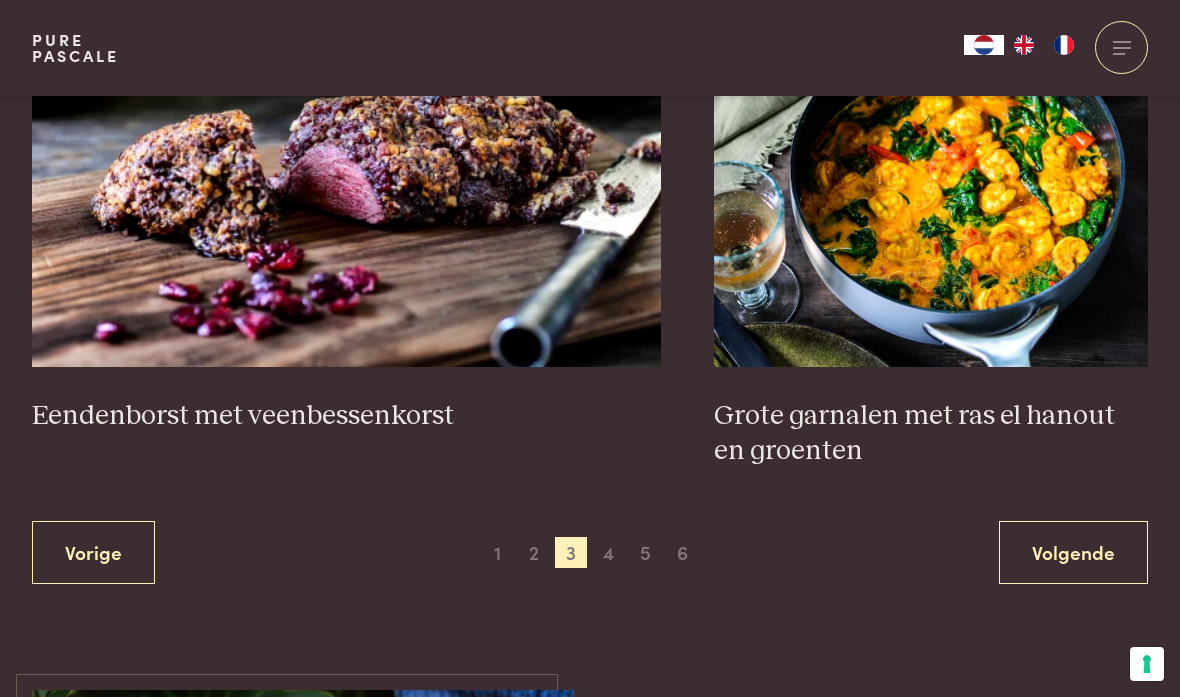 click on "Volgende" at bounding box center (1073, 552) 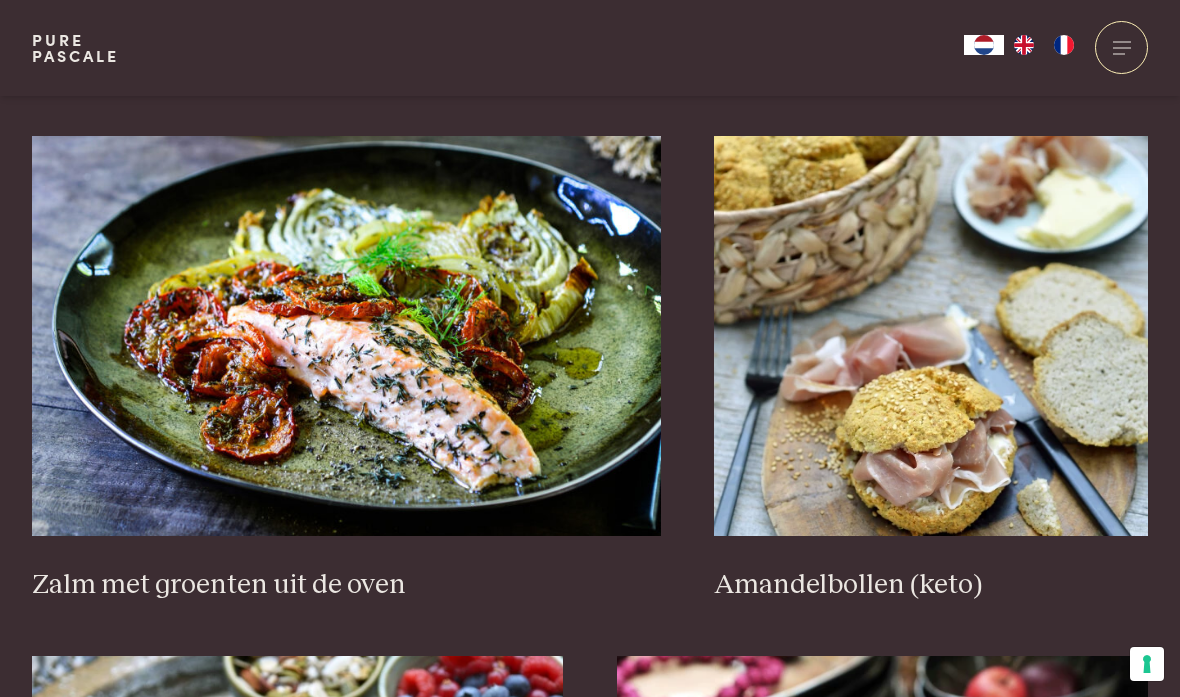 scroll, scrollTop: 1799, scrollLeft: 0, axis: vertical 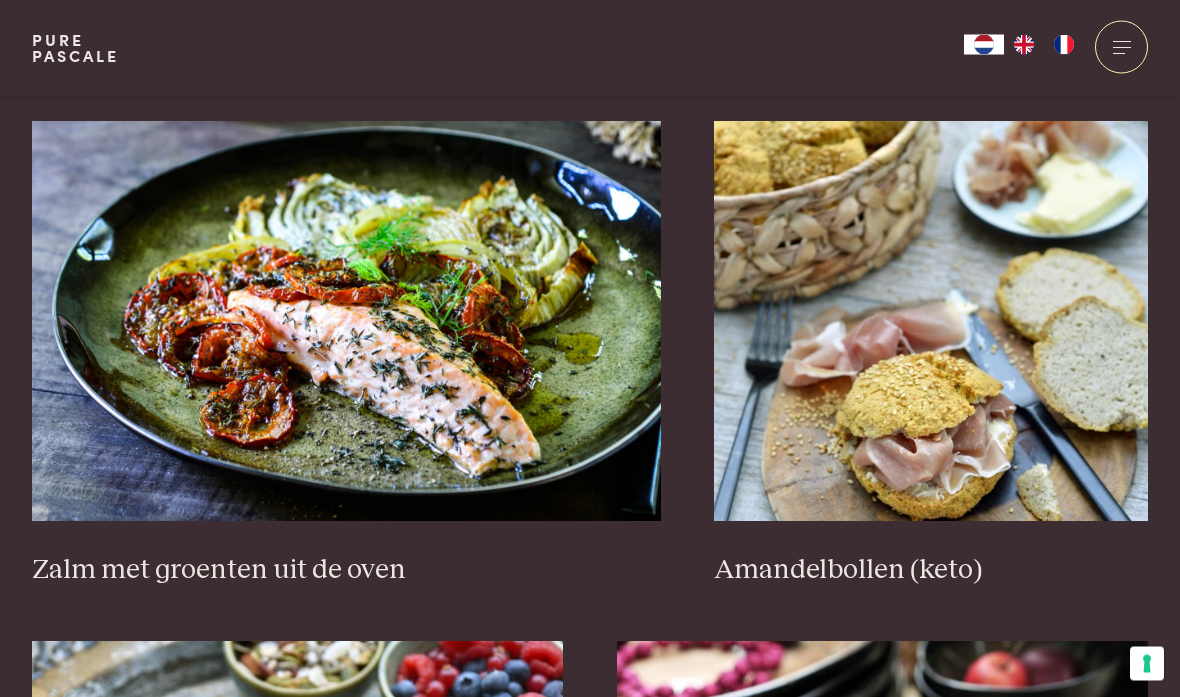click on "Amandelbollen (keto)" at bounding box center (931, 571) 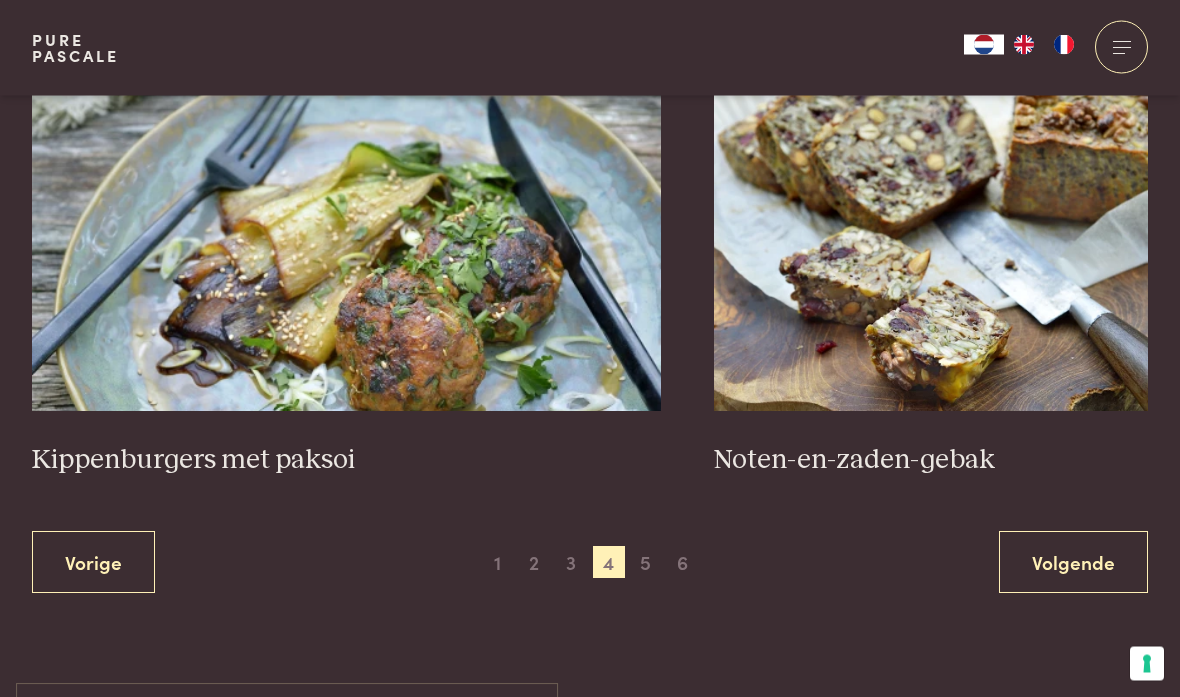 scroll, scrollTop: 3539, scrollLeft: 0, axis: vertical 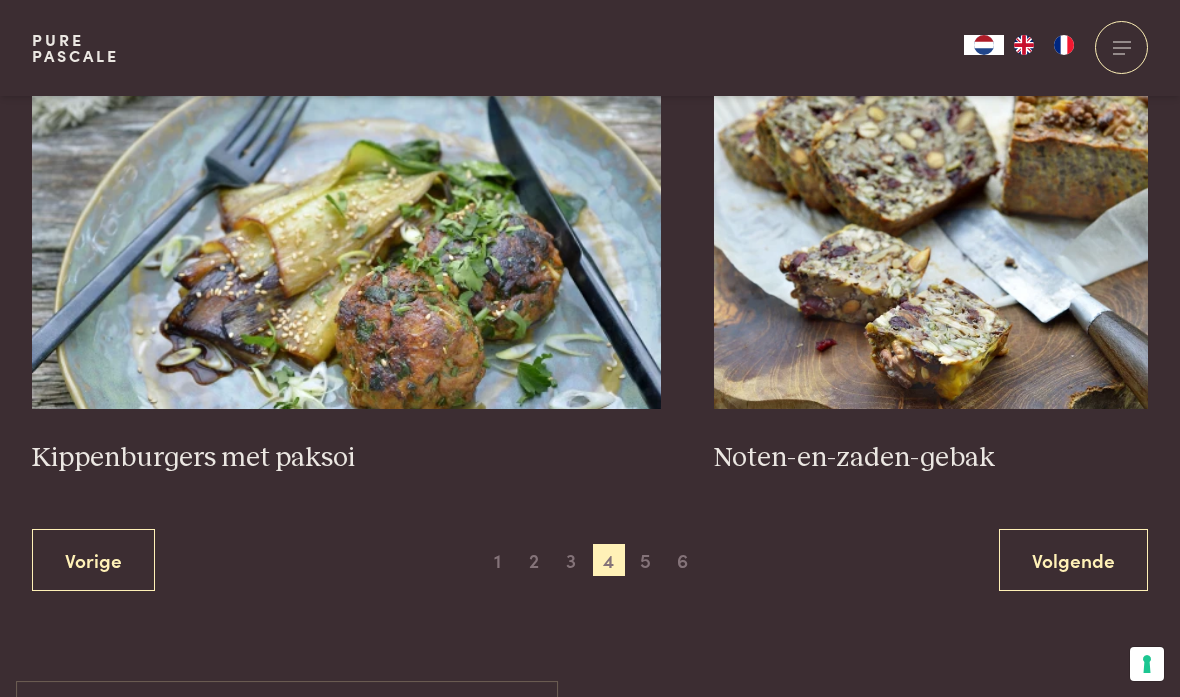 click on "Volgende" at bounding box center [1073, 560] 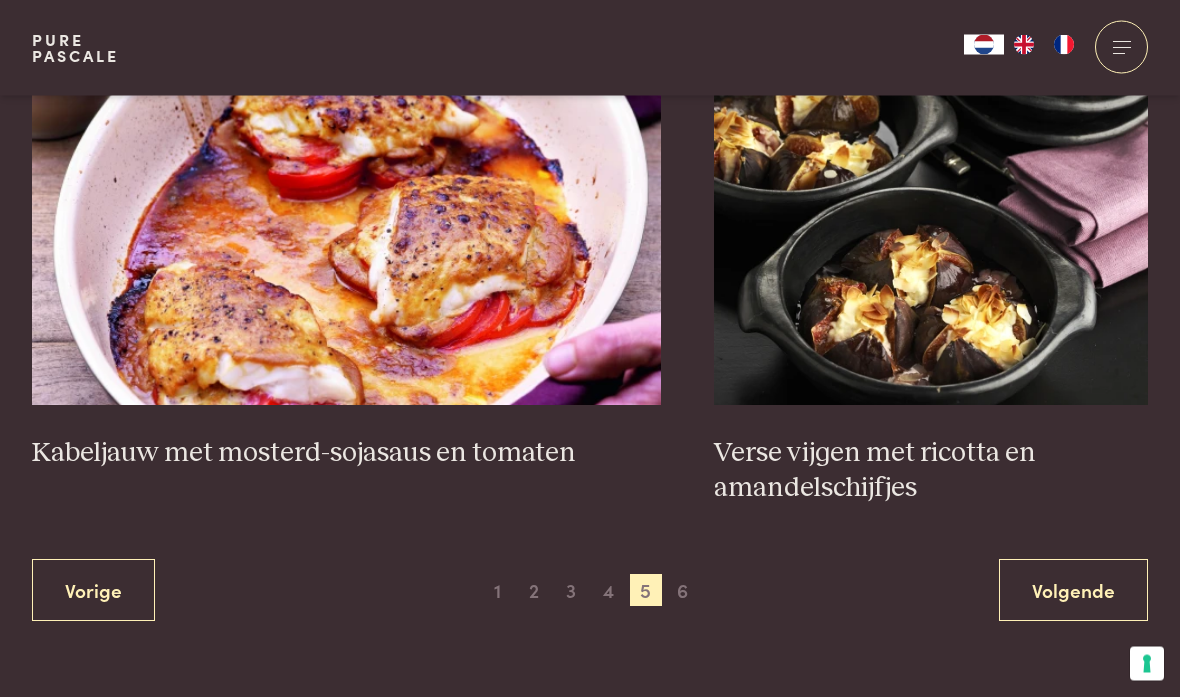 scroll, scrollTop: 3522, scrollLeft: 0, axis: vertical 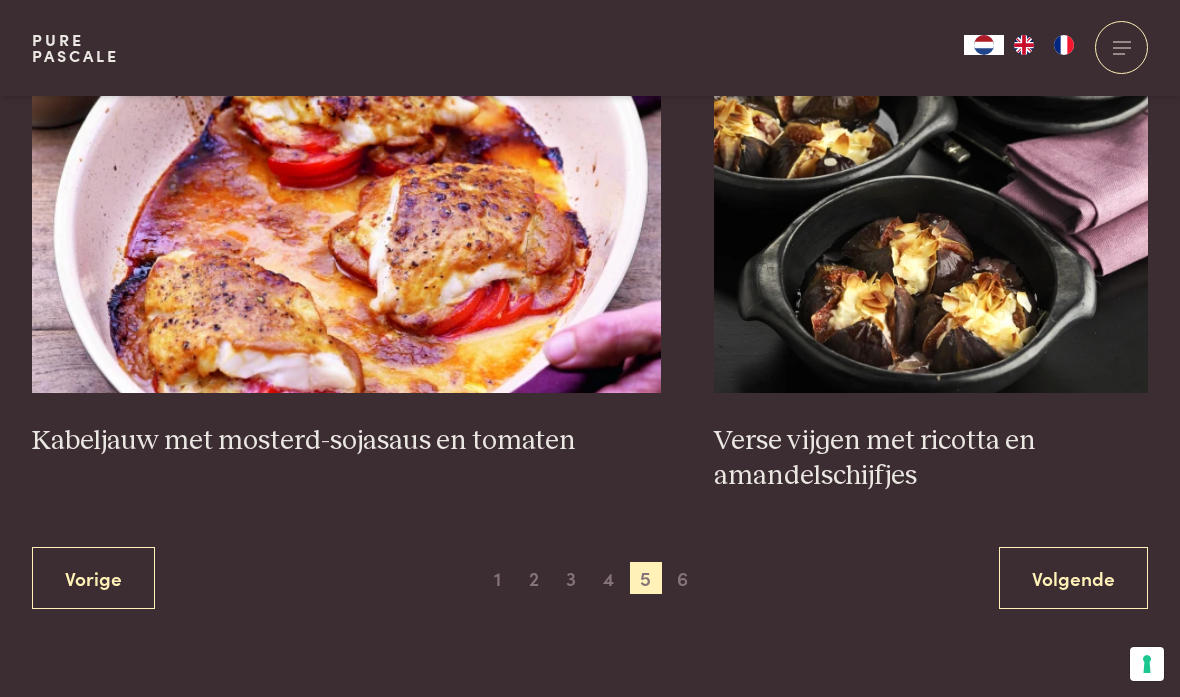 click on "Volgende" at bounding box center [1073, 578] 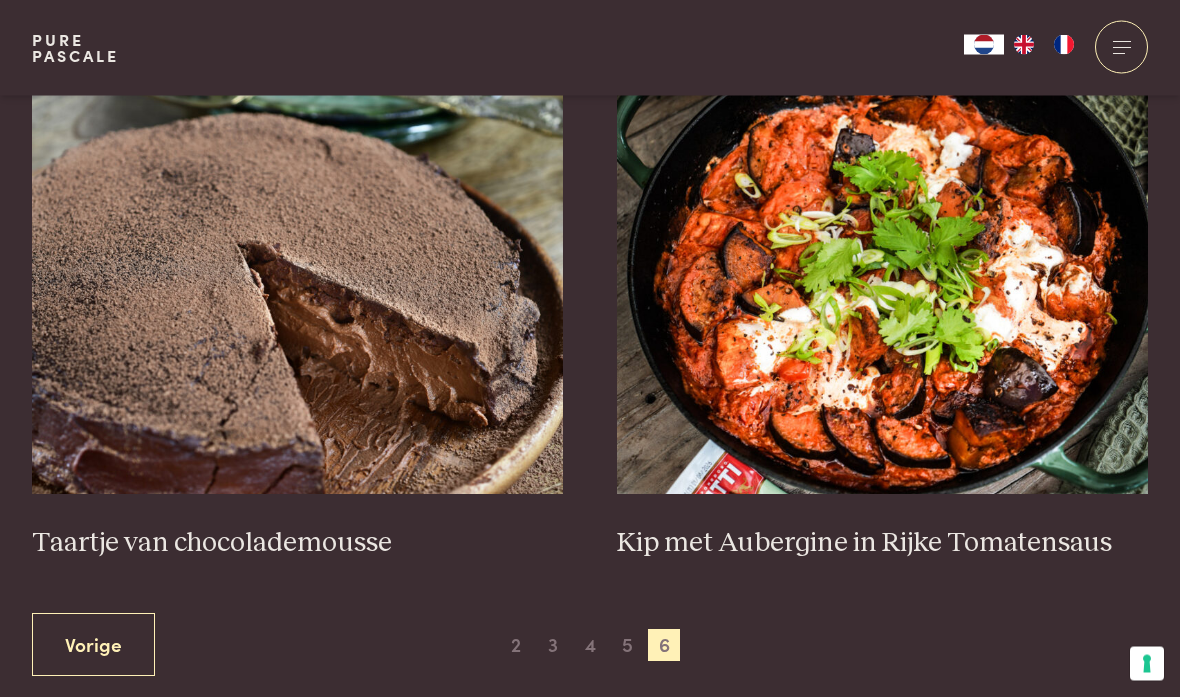 scroll, scrollTop: 787, scrollLeft: 0, axis: vertical 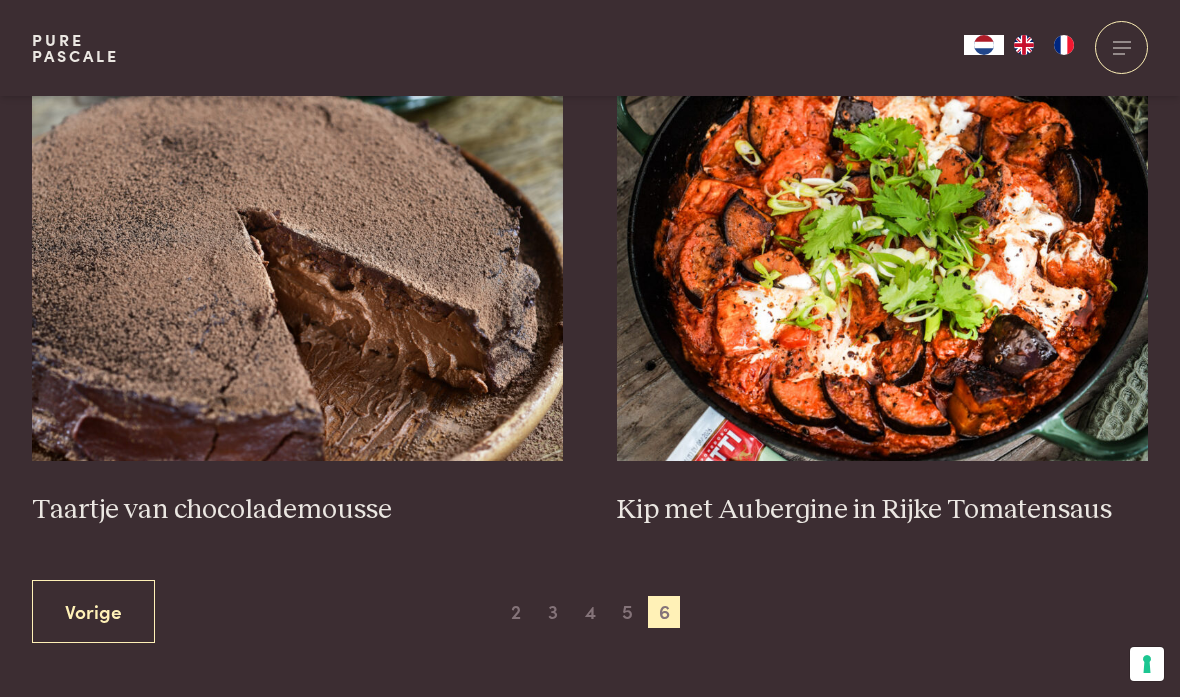 click on "Taartje van chocolademousse" at bounding box center (298, 294) 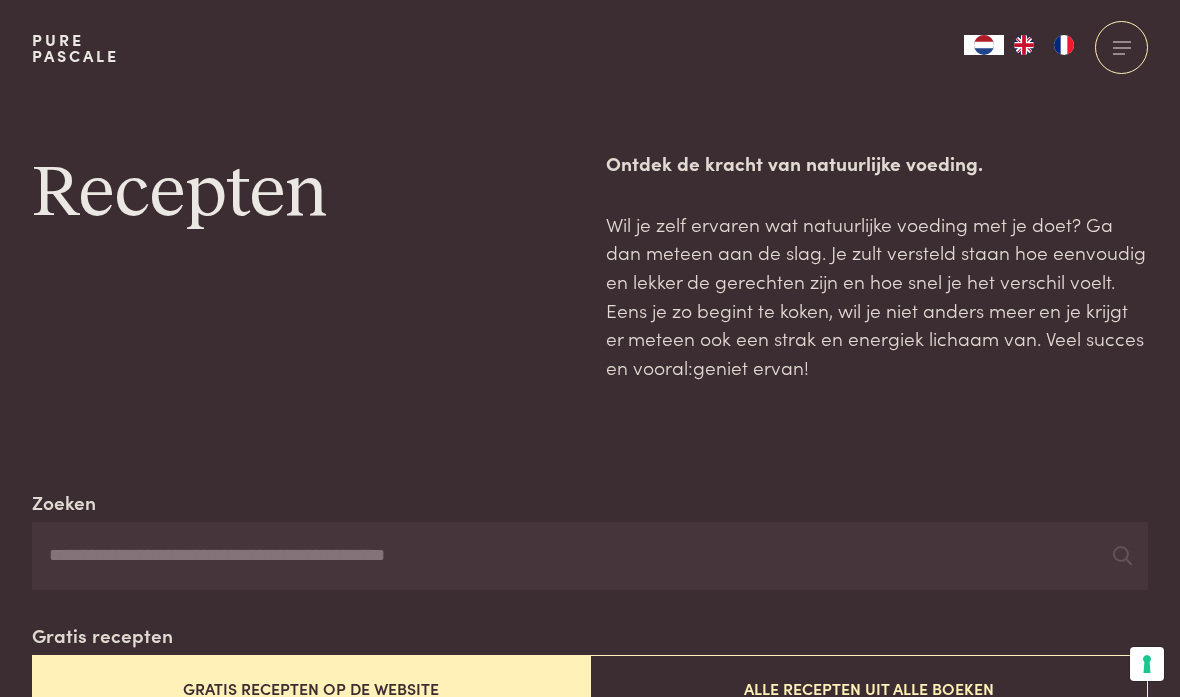 scroll, scrollTop: 864, scrollLeft: 0, axis: vertical 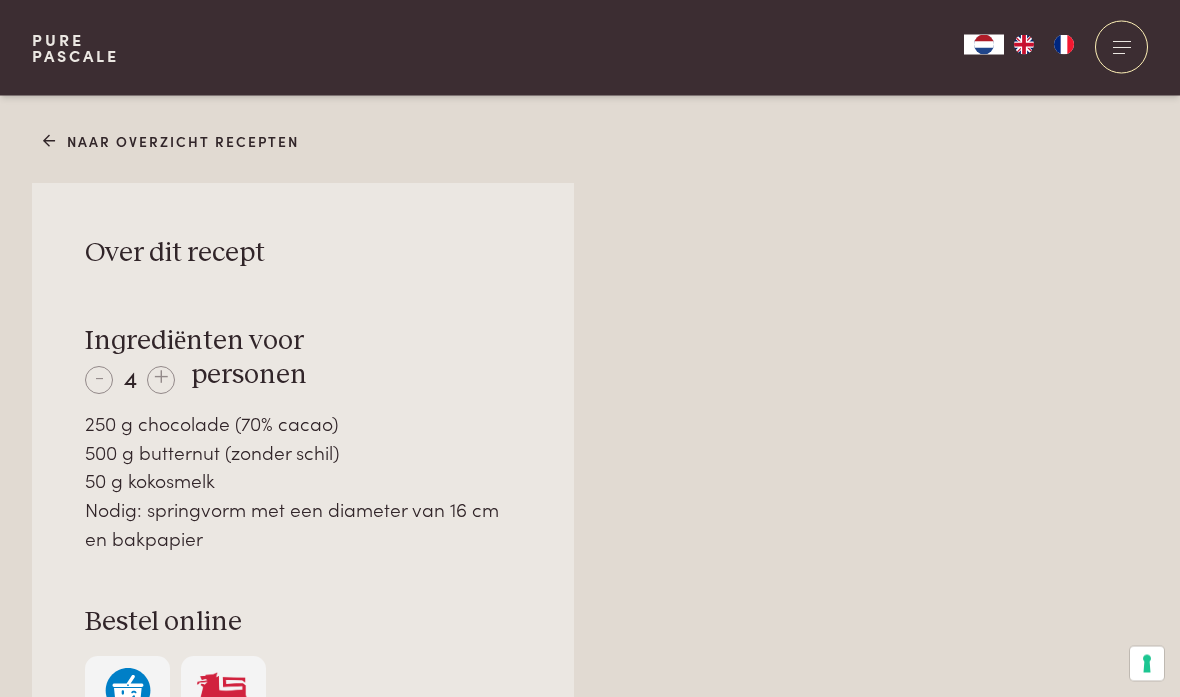 click on "Over dit recept
Ingrediënten voor
-
4
+
personen
250 g chocolade (70% cacao)
500 g butternut (zonder schil)
50 g kokosmelk
Nodig: springvorm met een diameter van 16 cm en bakpapier
Bestel online         Gerecht delen
Bereiding
Tip: Butternut in de oven bakken of koken?     Tip: Chocolademousse eerst laten opstijven in de koelkast   Dit is nodig om nadien de chocoladelaag erop te kunnen smeren." at bounding box center (590, 1052) 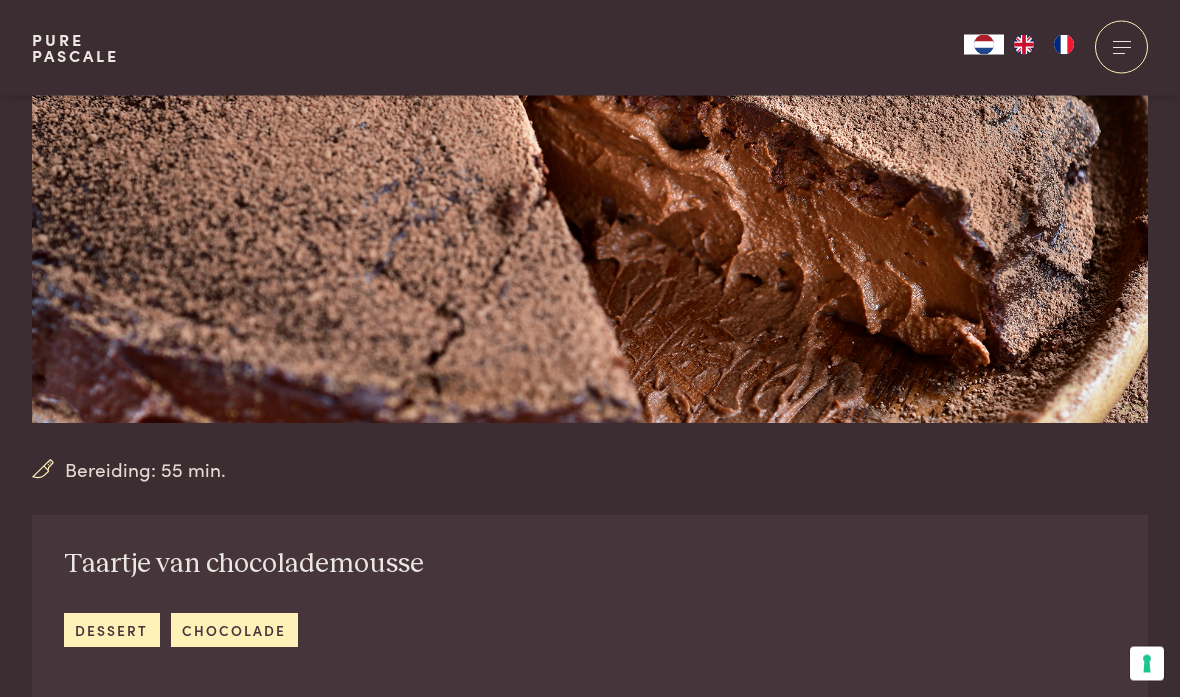 scroll, scrollTop: 337, scrollLeft: 0, axis: vertical 